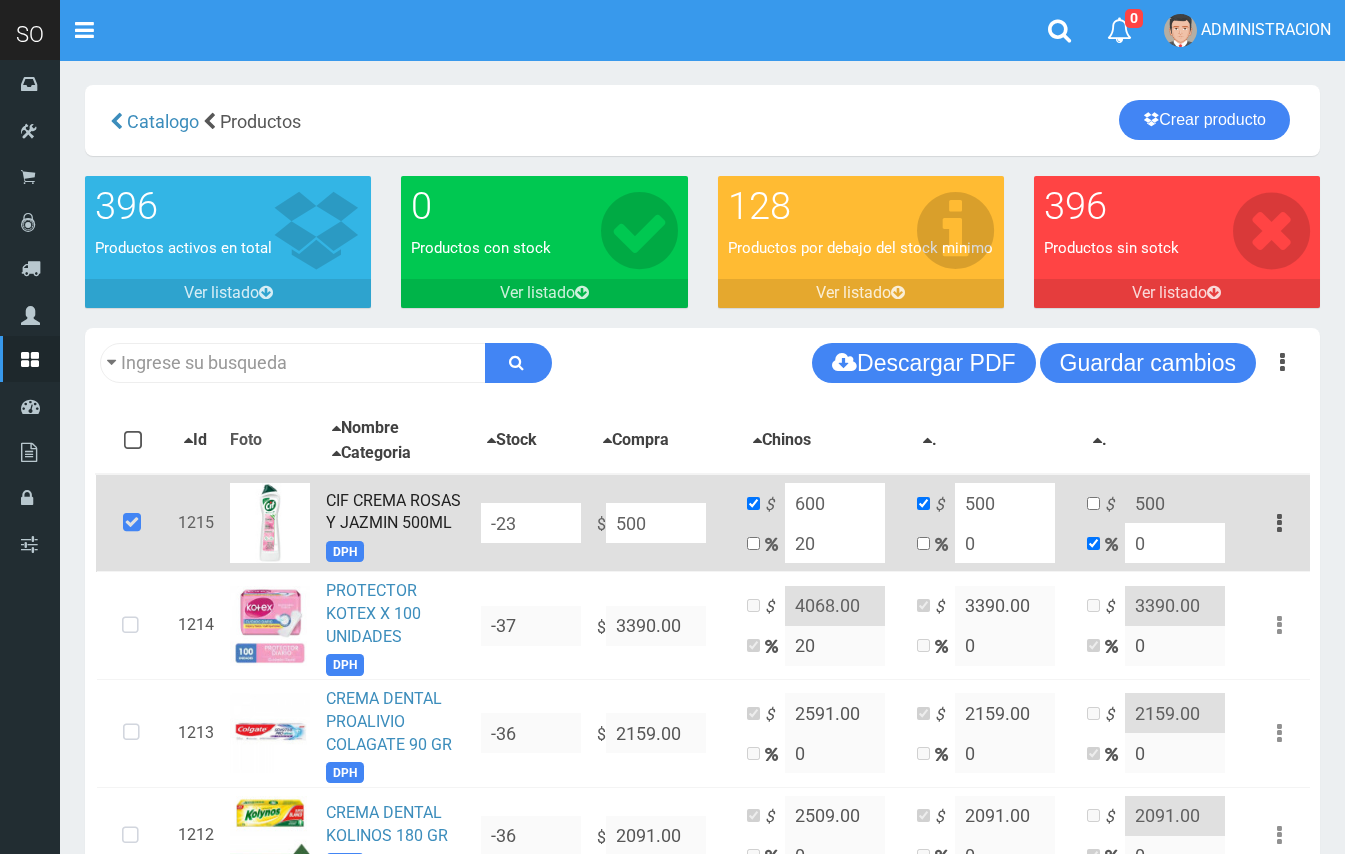 scroll, scrollTop: 0, scrollLeft: 0, axis: both 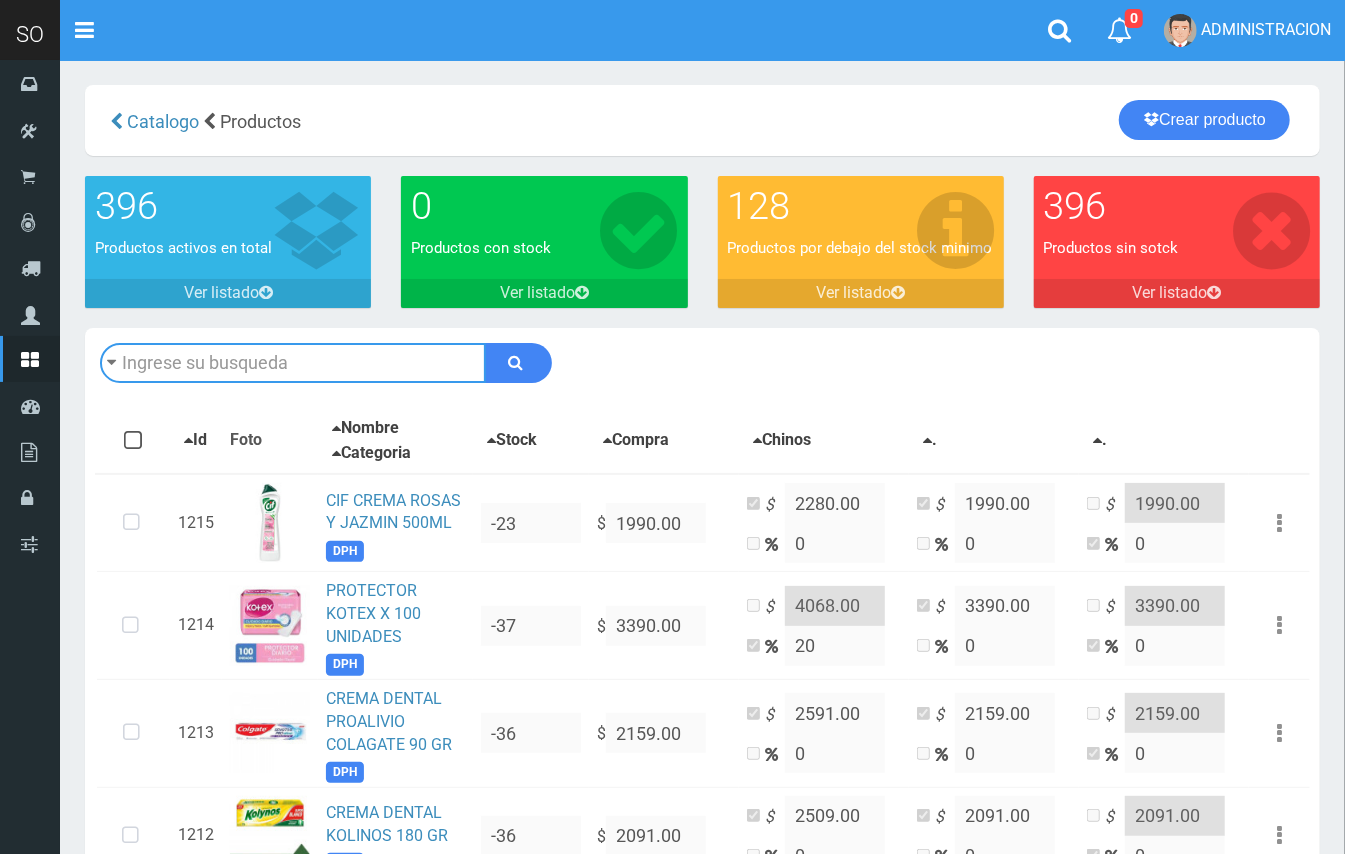 click at bounding box center (293, 363) 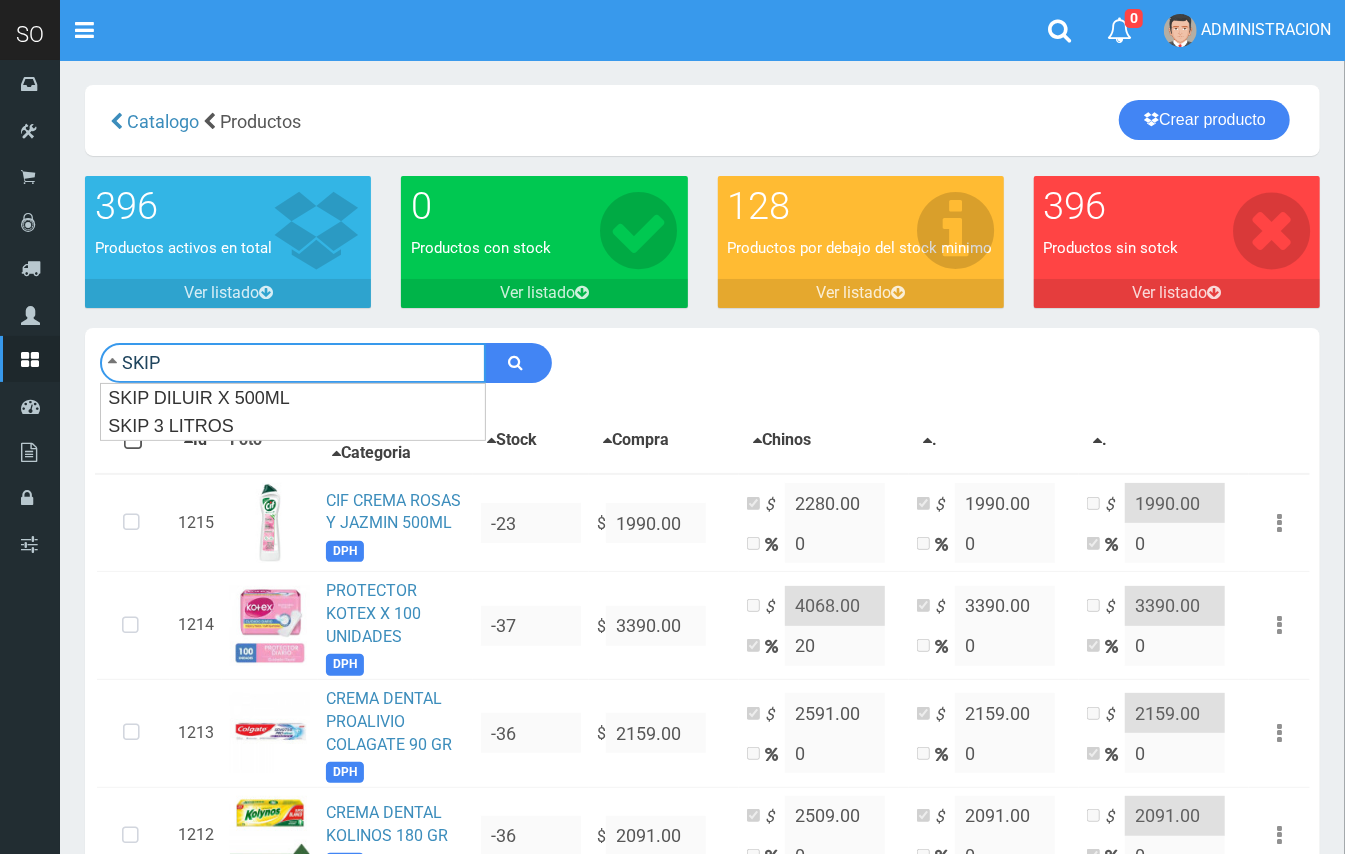 type on "SKIP" 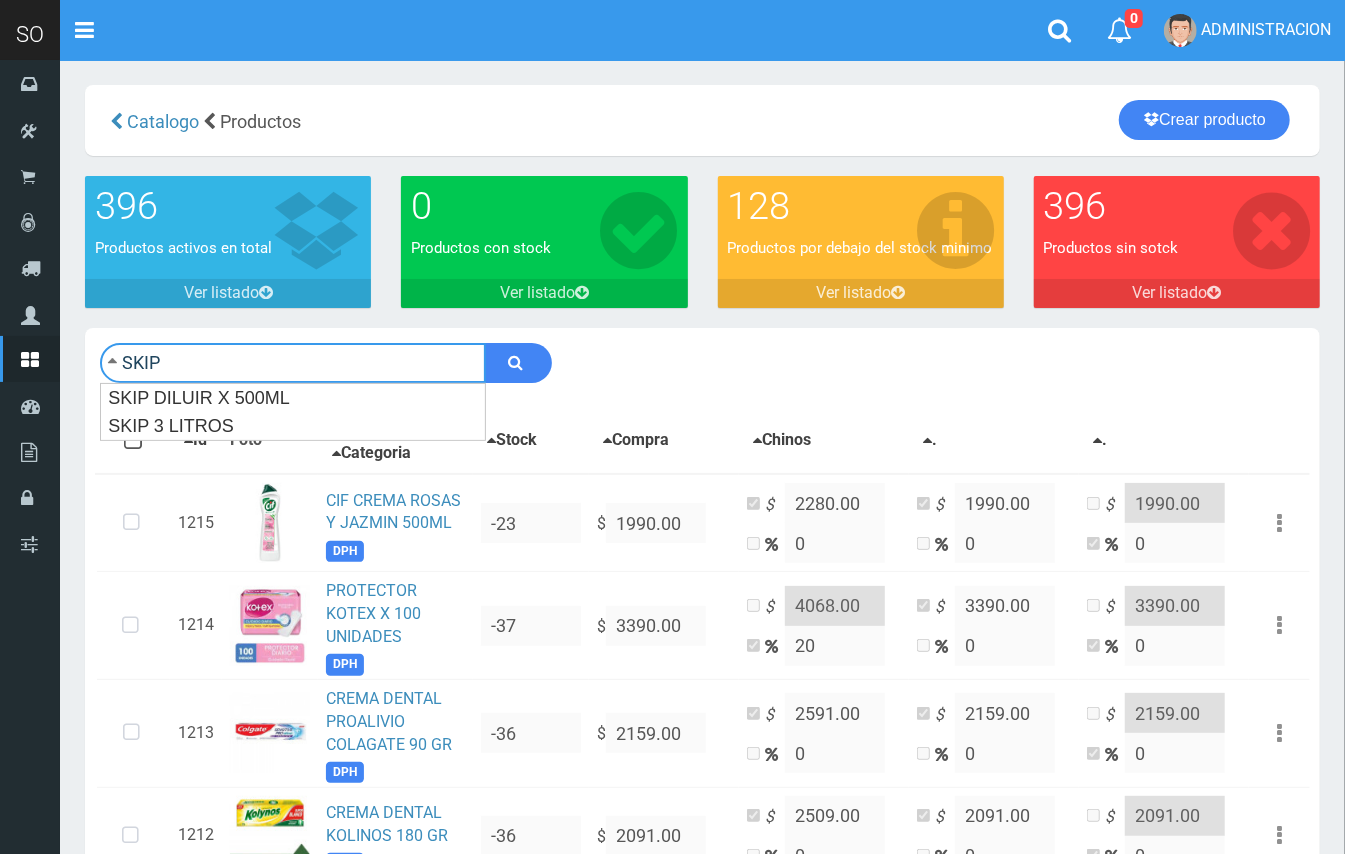 click at bounding box center [518, 363] 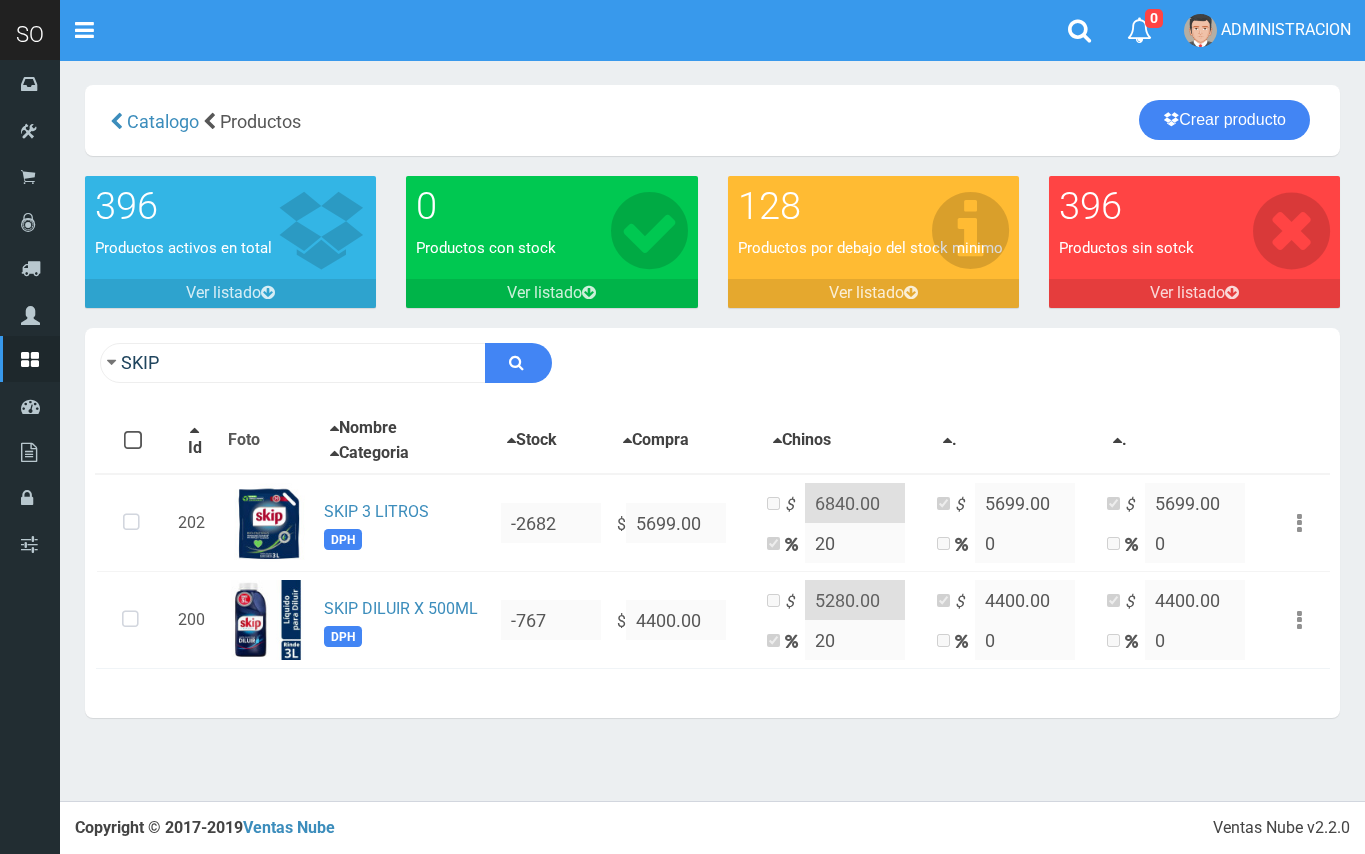 scroll, scrollTop: 0, scrollLeft: 0, axis: both 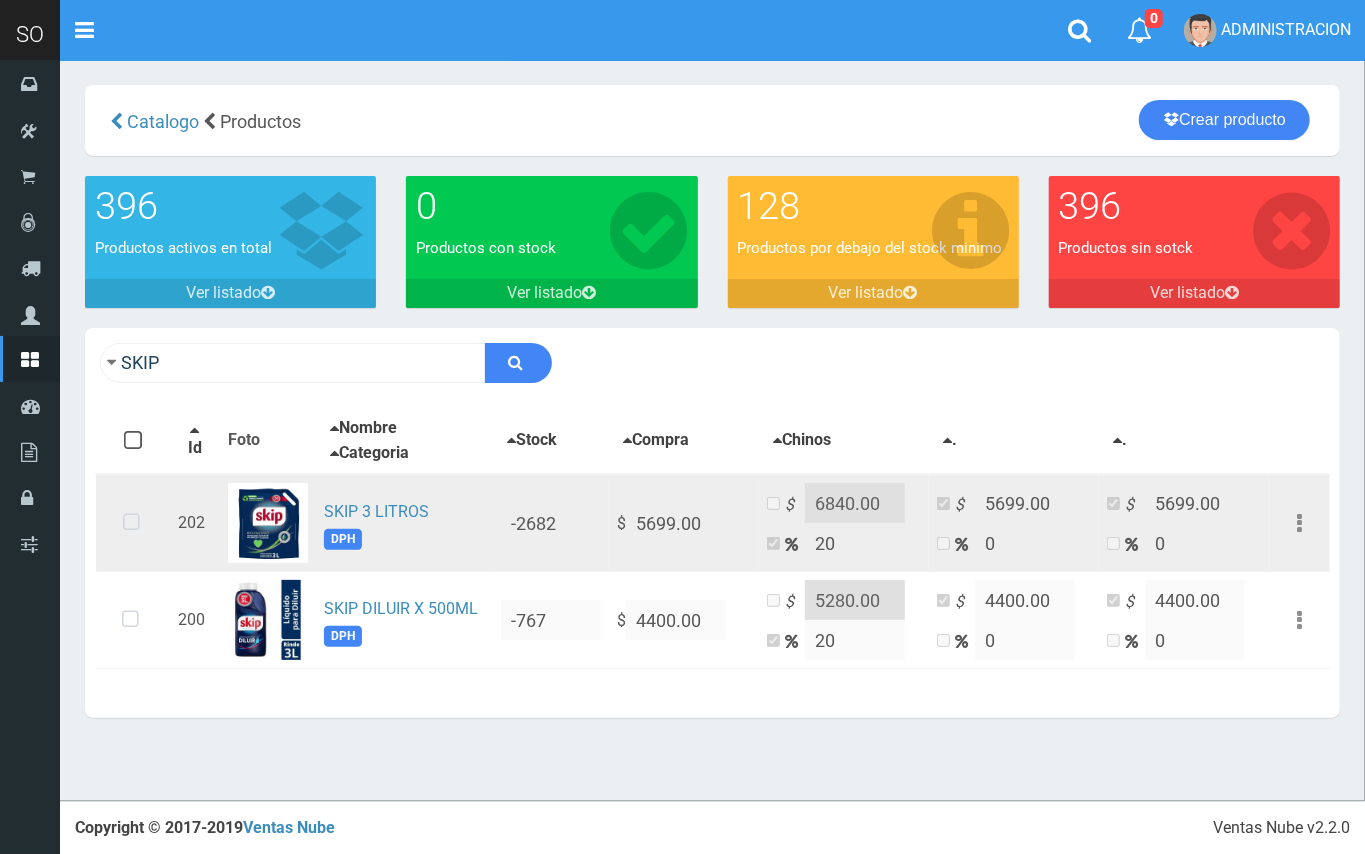 drag, startPoint x: 120, startPoint y: 525, endPoint x: 277, endPoint y: 482, distance: 162.78206 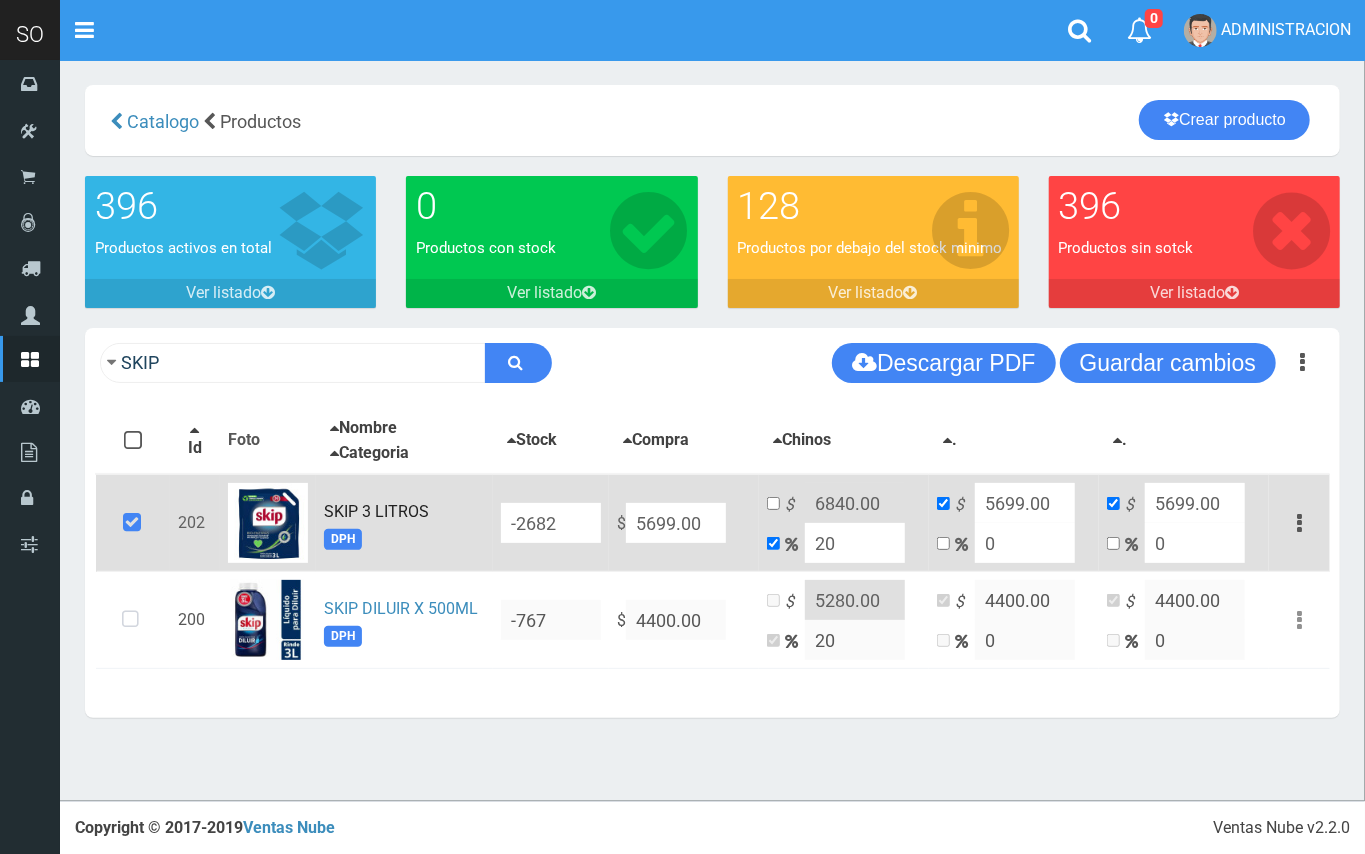 drag, startPoint x: 674, startPoint y: 521, endPoint x: 624, endPoint y: 513, distance: 50.635956 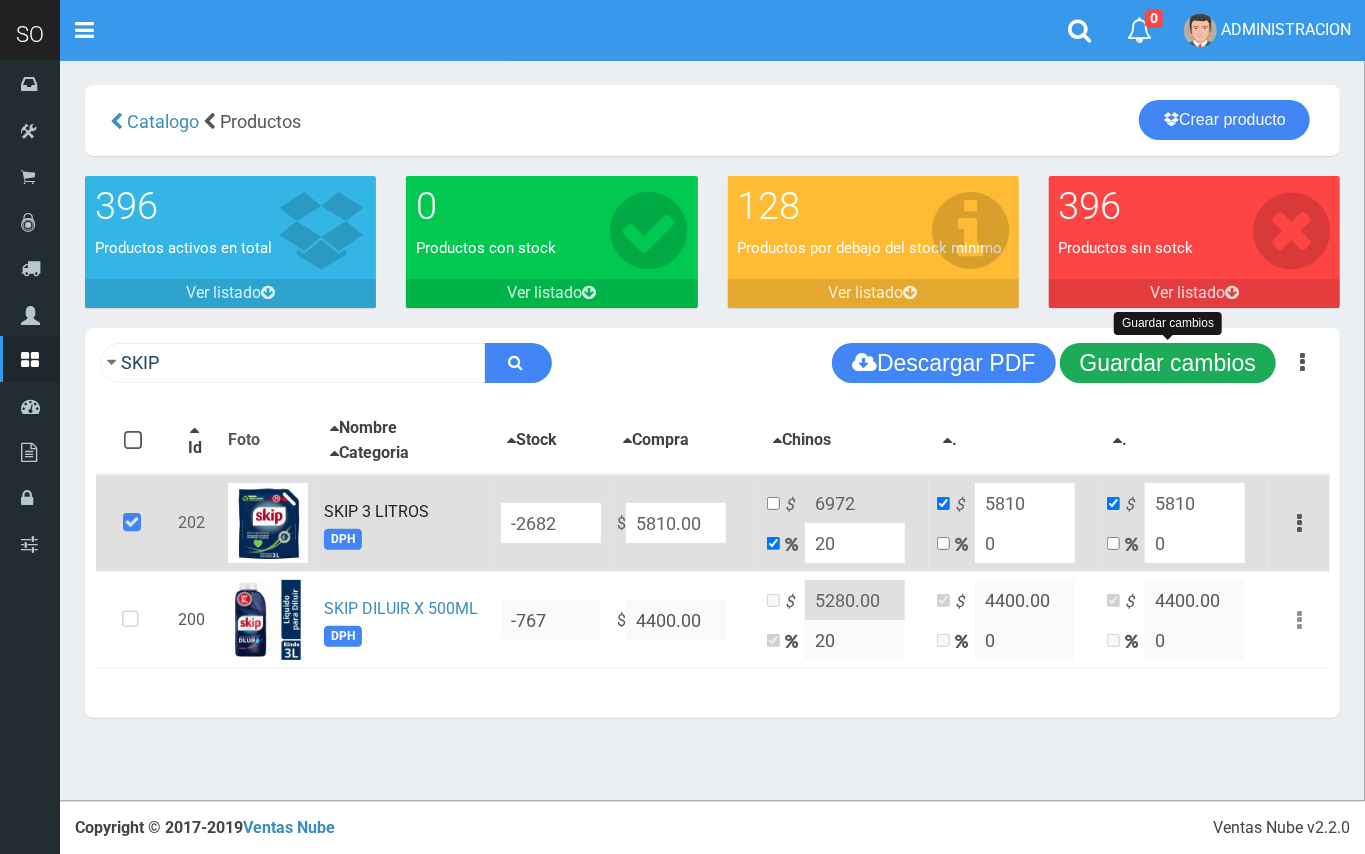 type on "5810.00" 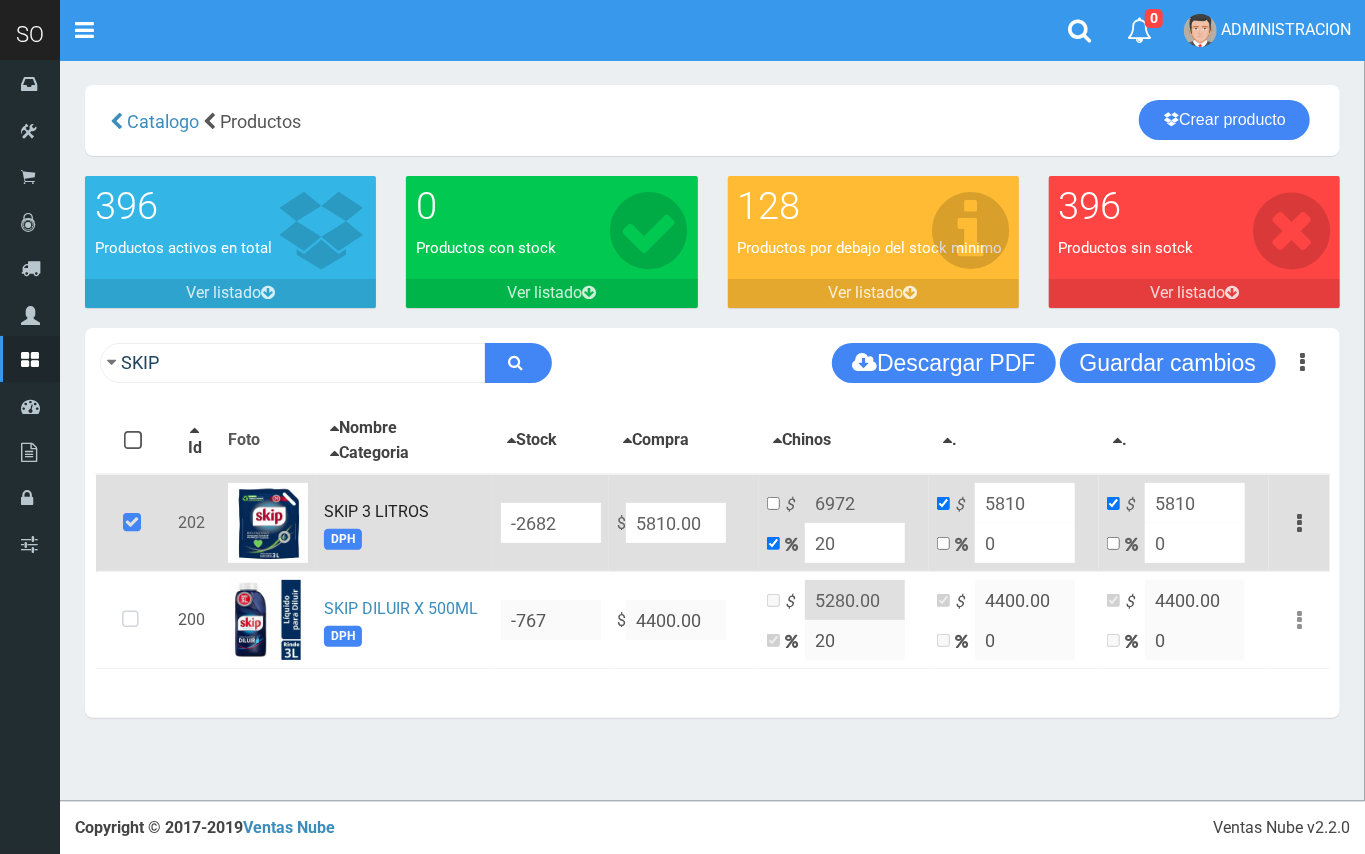 click on "20" at bounding box center (855, 543) 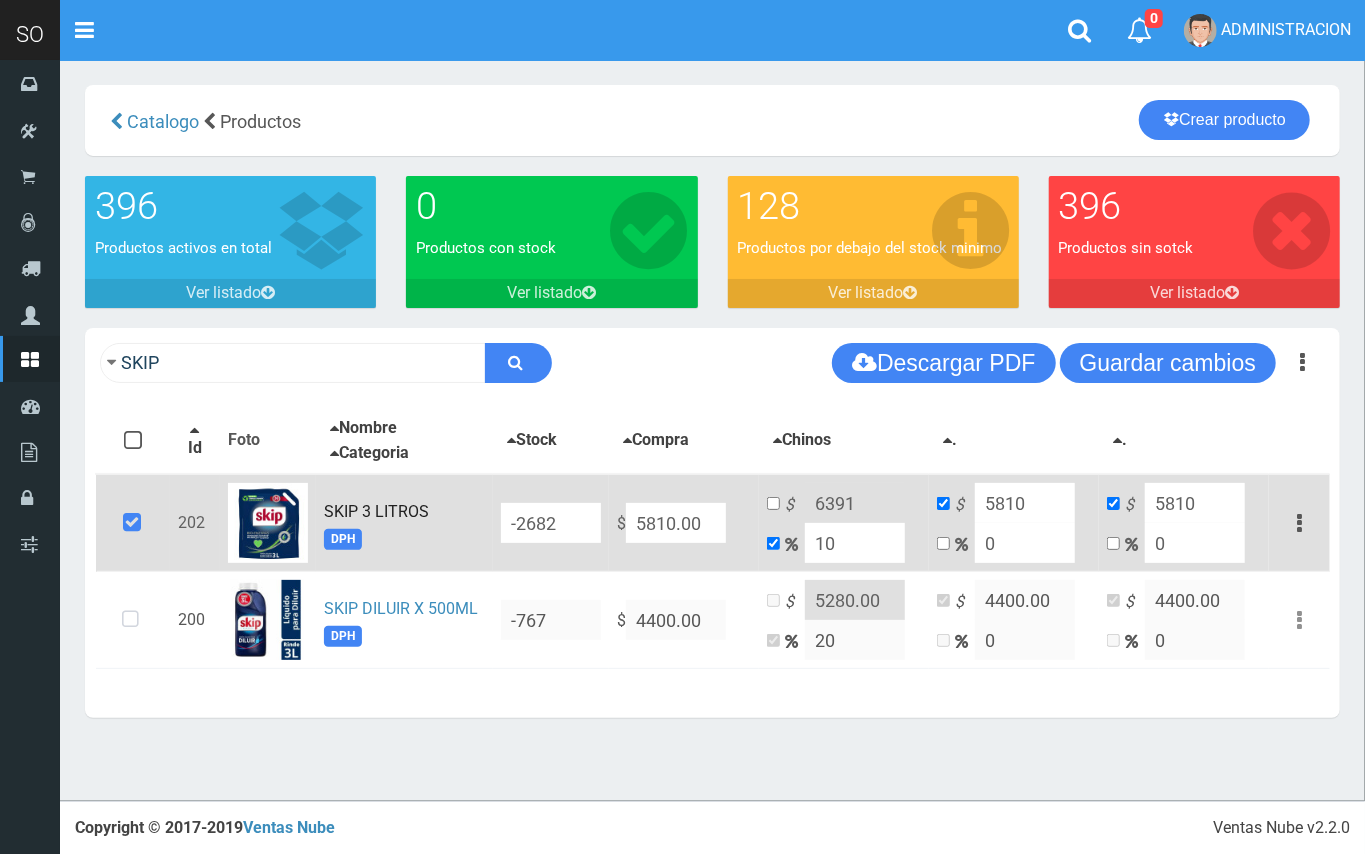 type on "10" 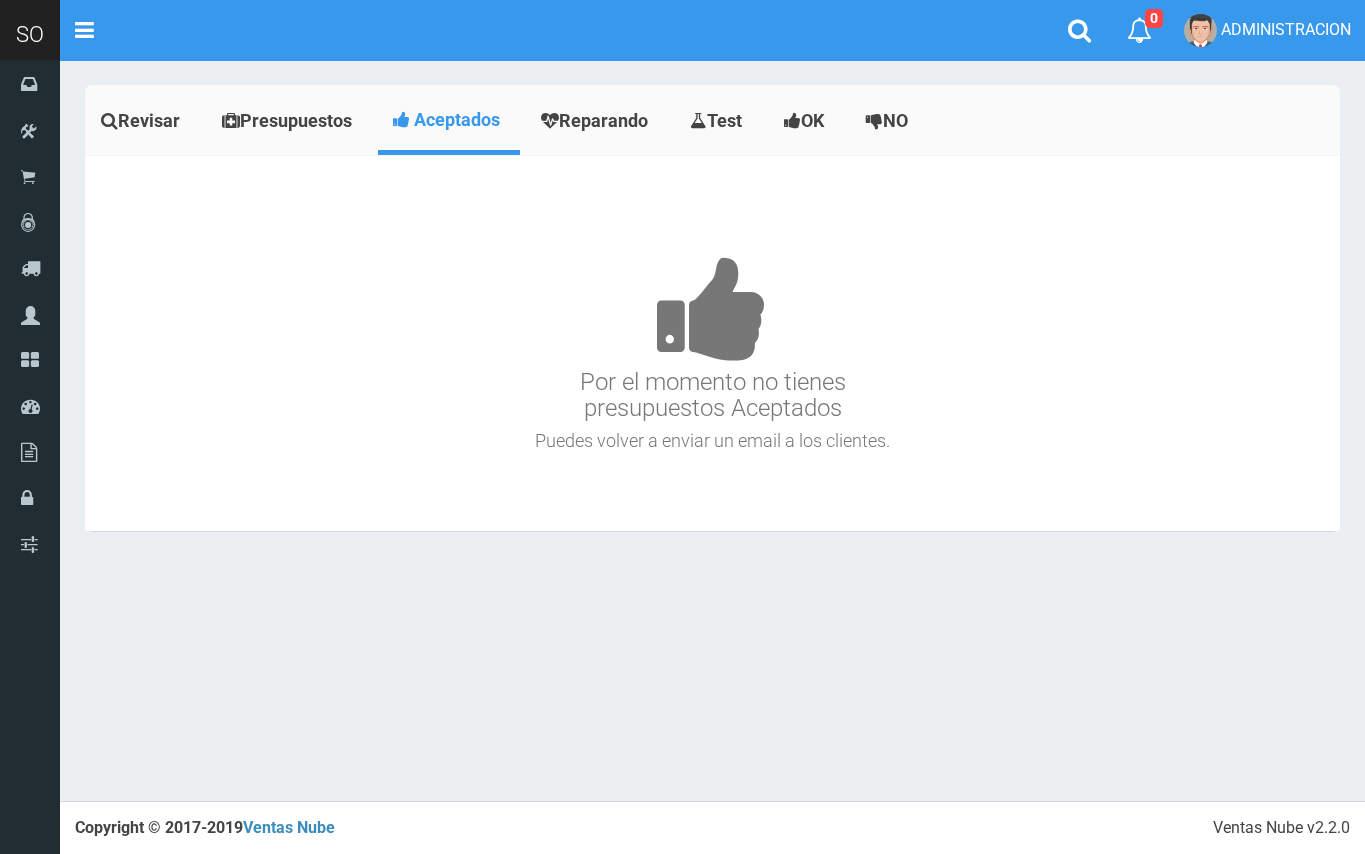 scroll, scrollTop: 0, scrollLeft: 0, axis: both 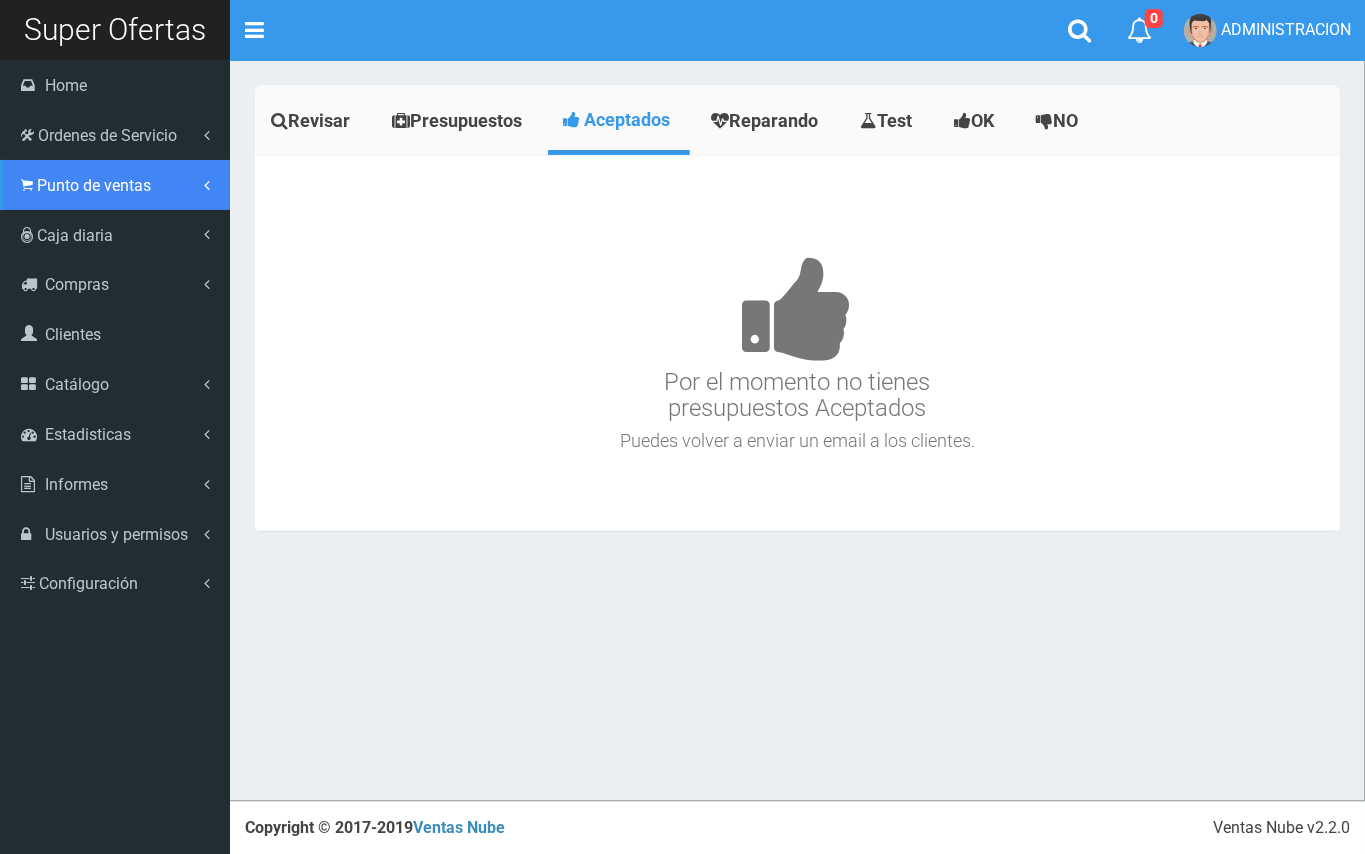 click on "Punto de ventas" at bounding box center [107, 135] 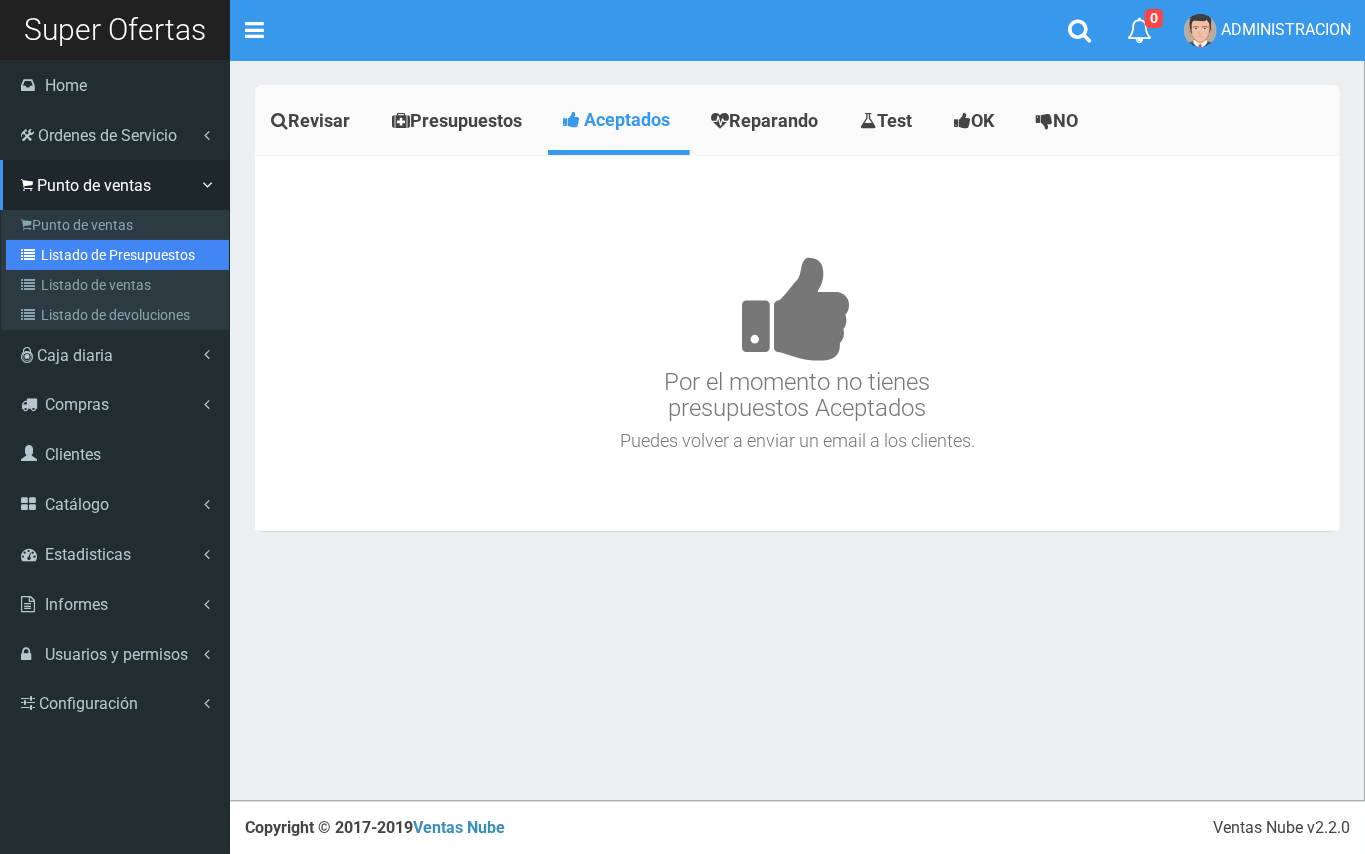 click on "Listado de Presupuestos" at bounding box center [117, 255] 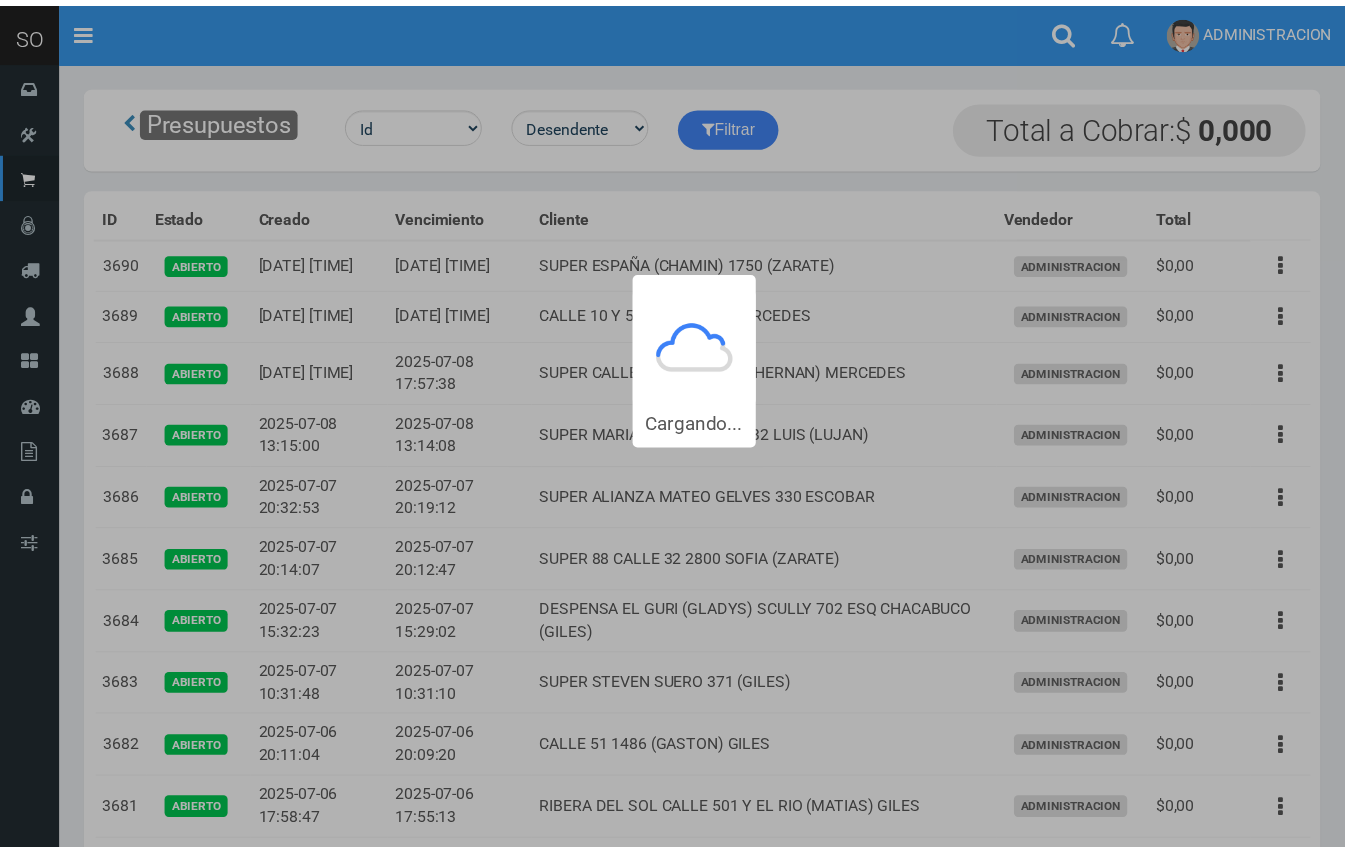 scroll, scrollTop: 0, scrollLeft: 0, axis: both 